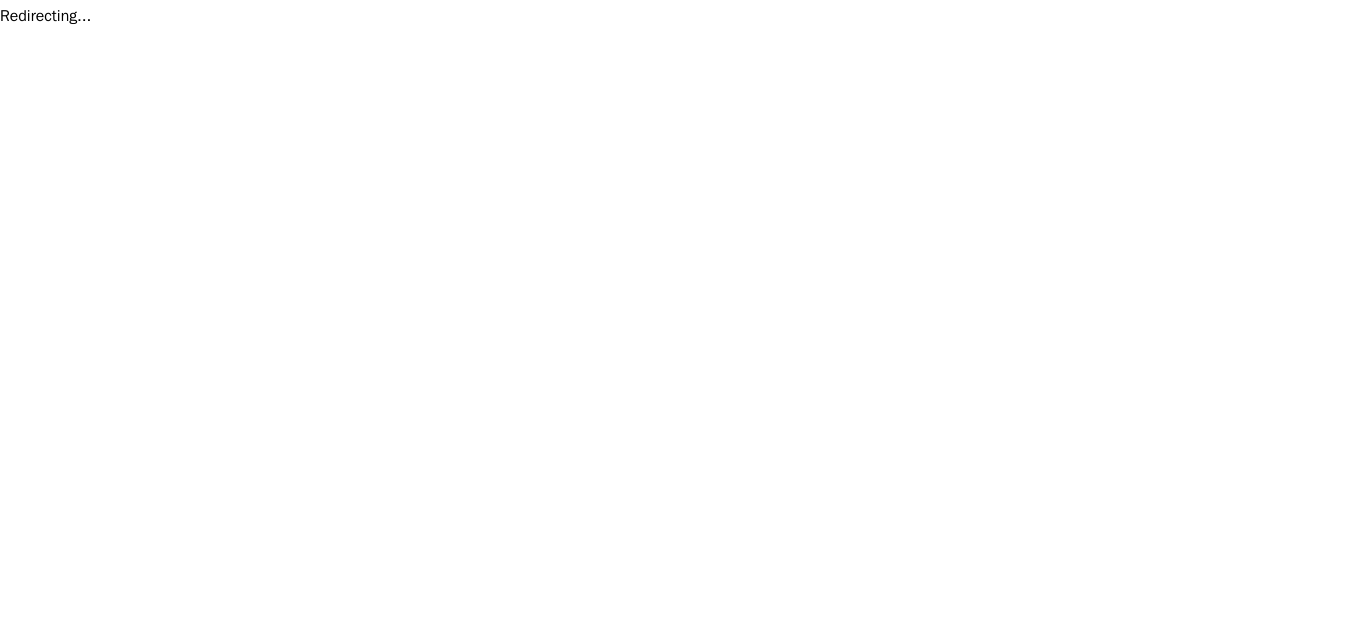 scroll, scrollTop: 0, scrollLeft: 0, axis: both 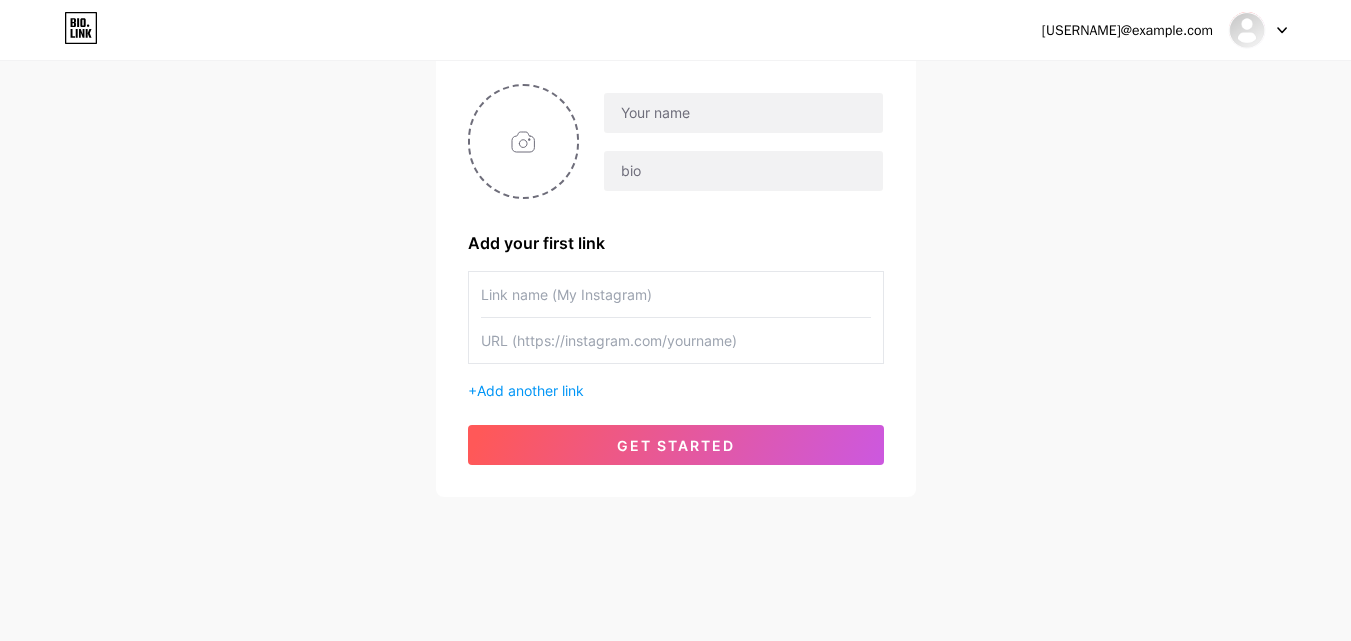 click 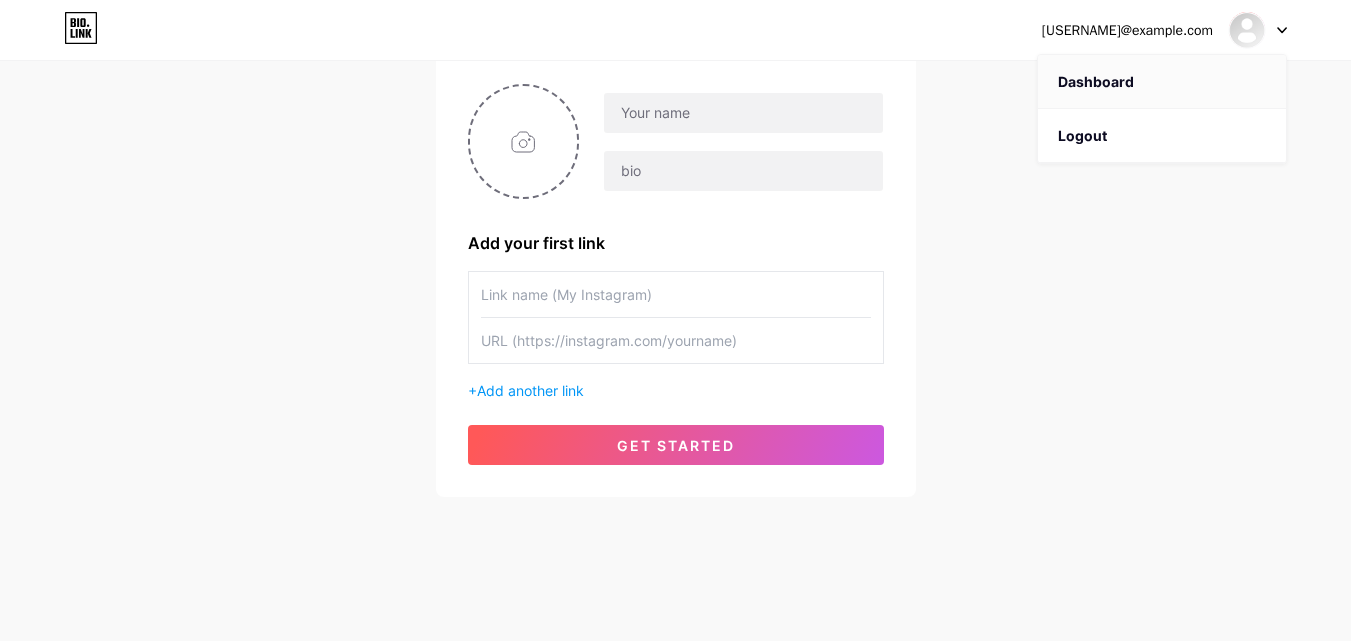 click on "Dashboard" at bounding box center [1162, 82] 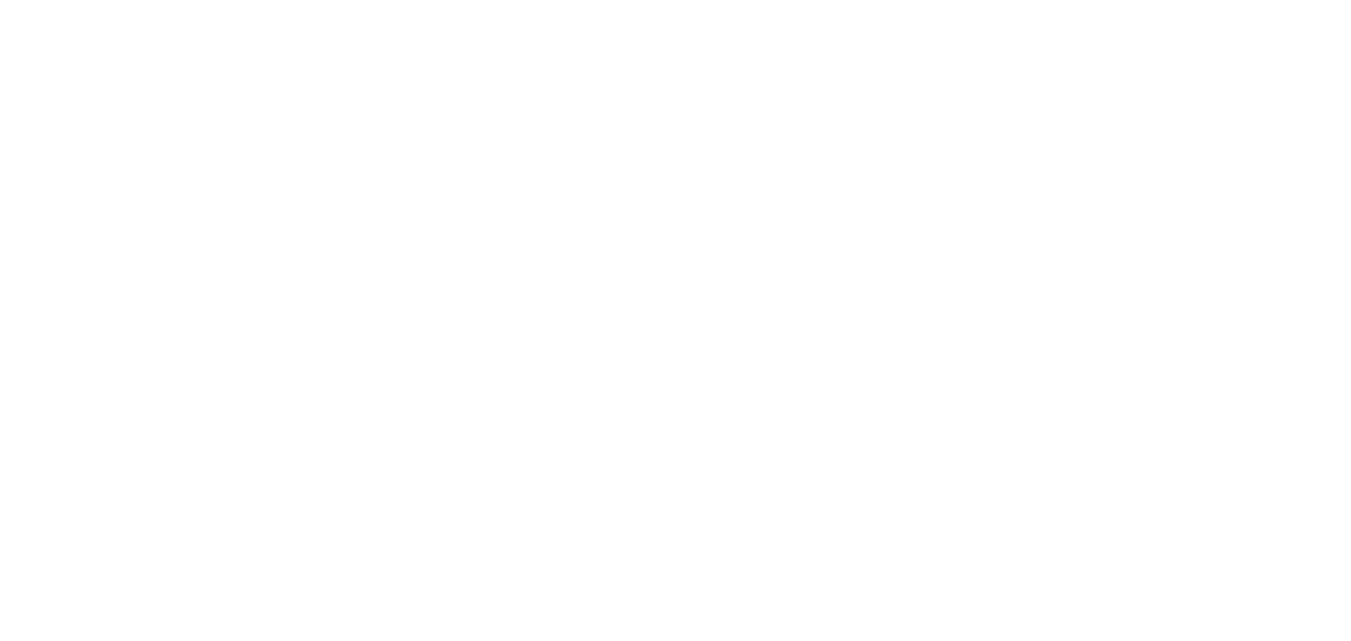 scroll, scrollTop: 0, scrollLeft: 0, axis: both 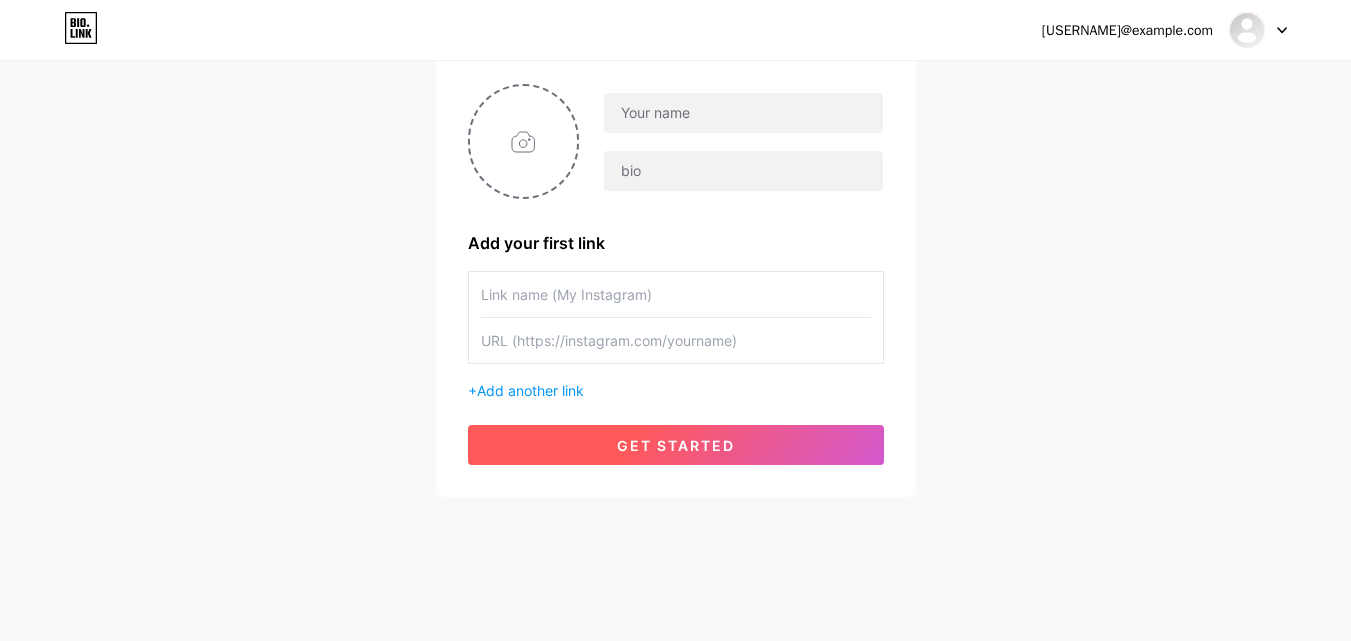 click on "get started" at bounding box center (676, 445) 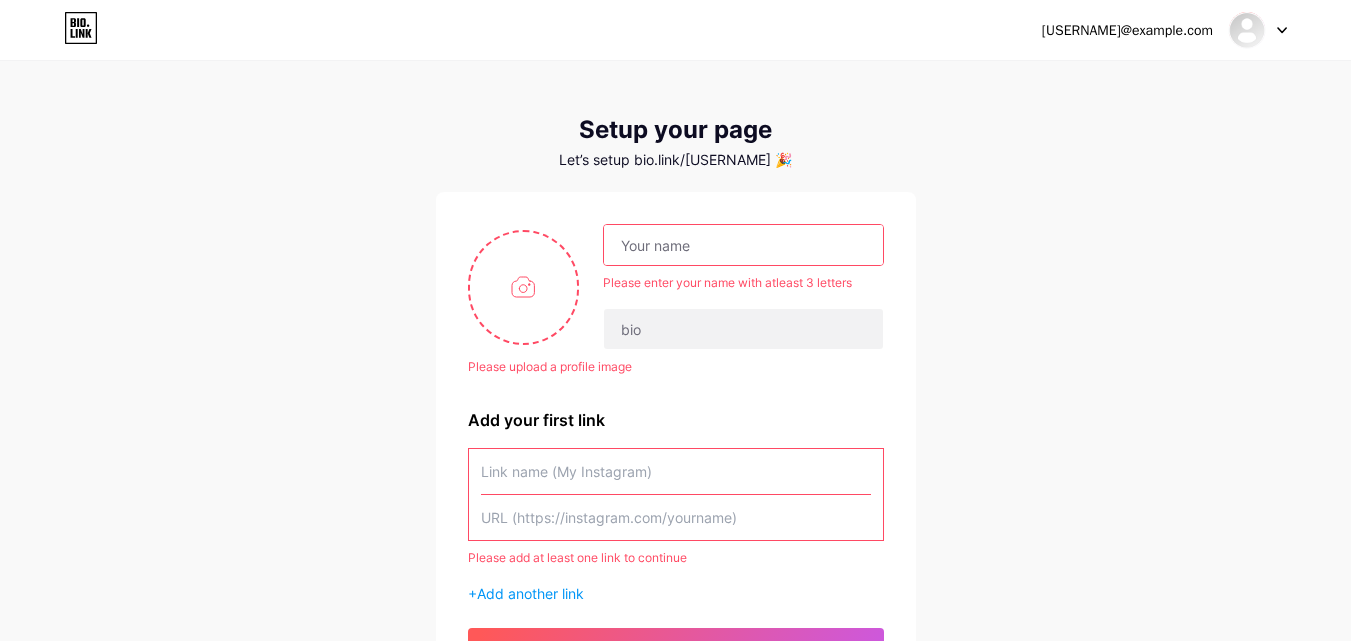 scroll, scrollTop: 0, scrollLeft: 0, axis: both 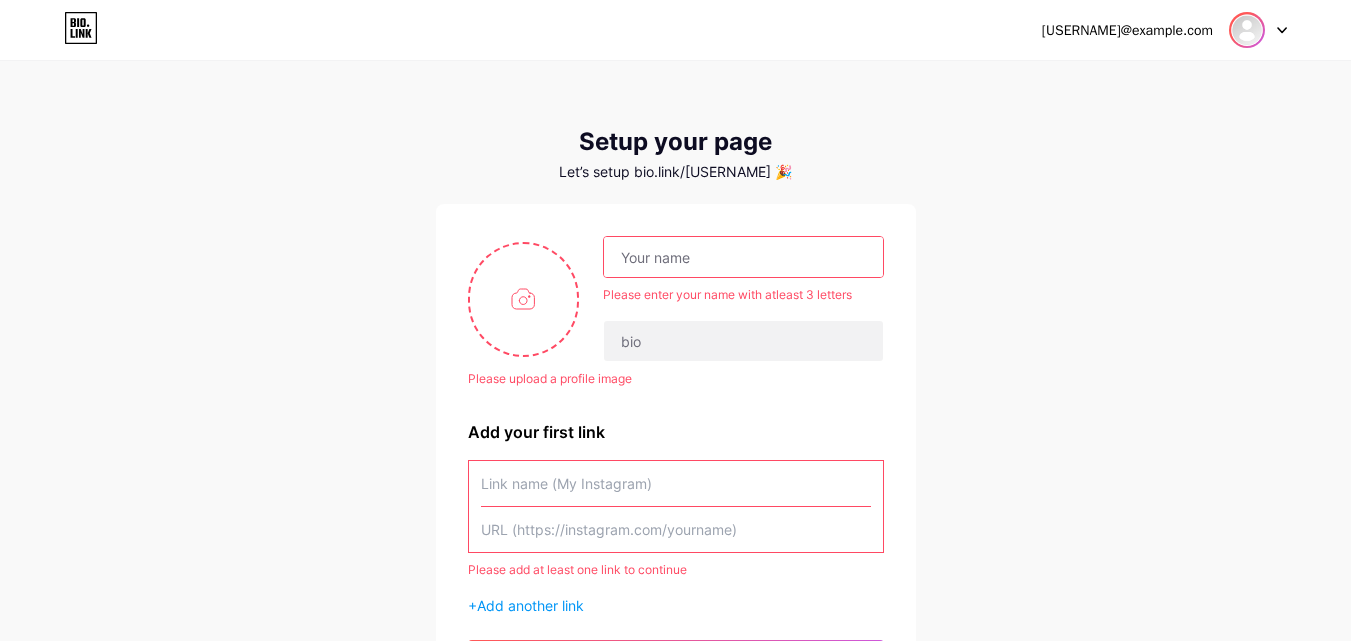 click at bounding box center [1247, 30] 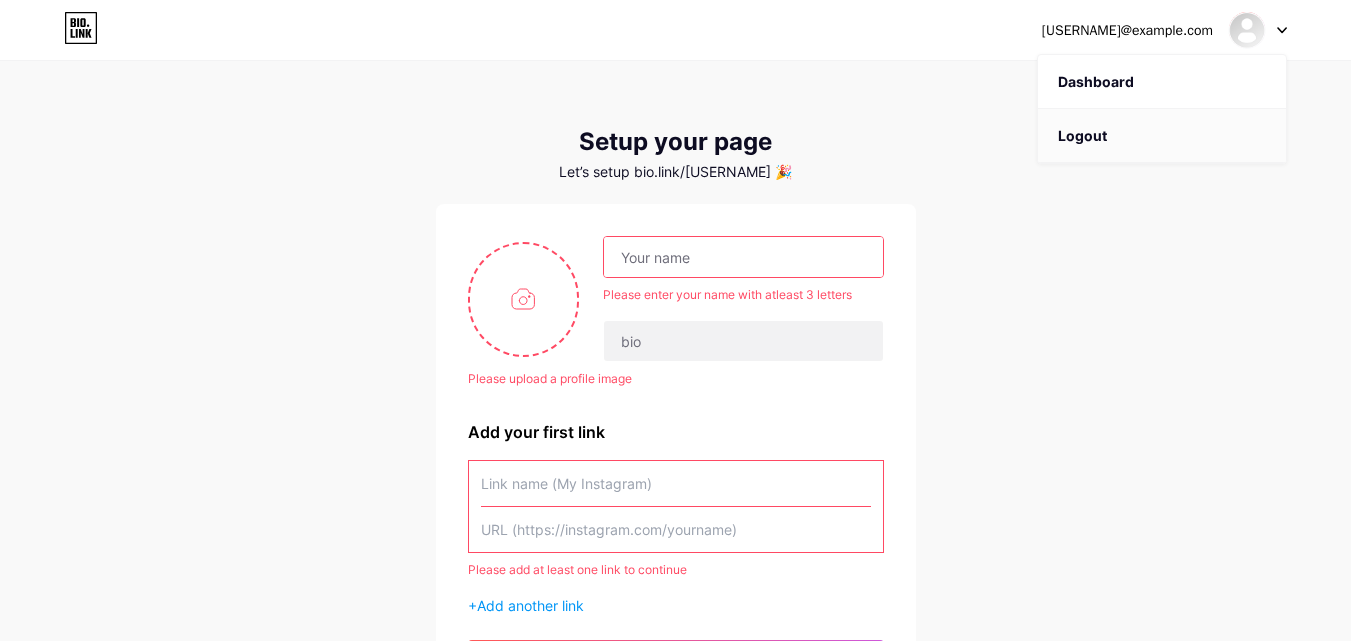 click on "Logout" at bounding box center (1162, 136) 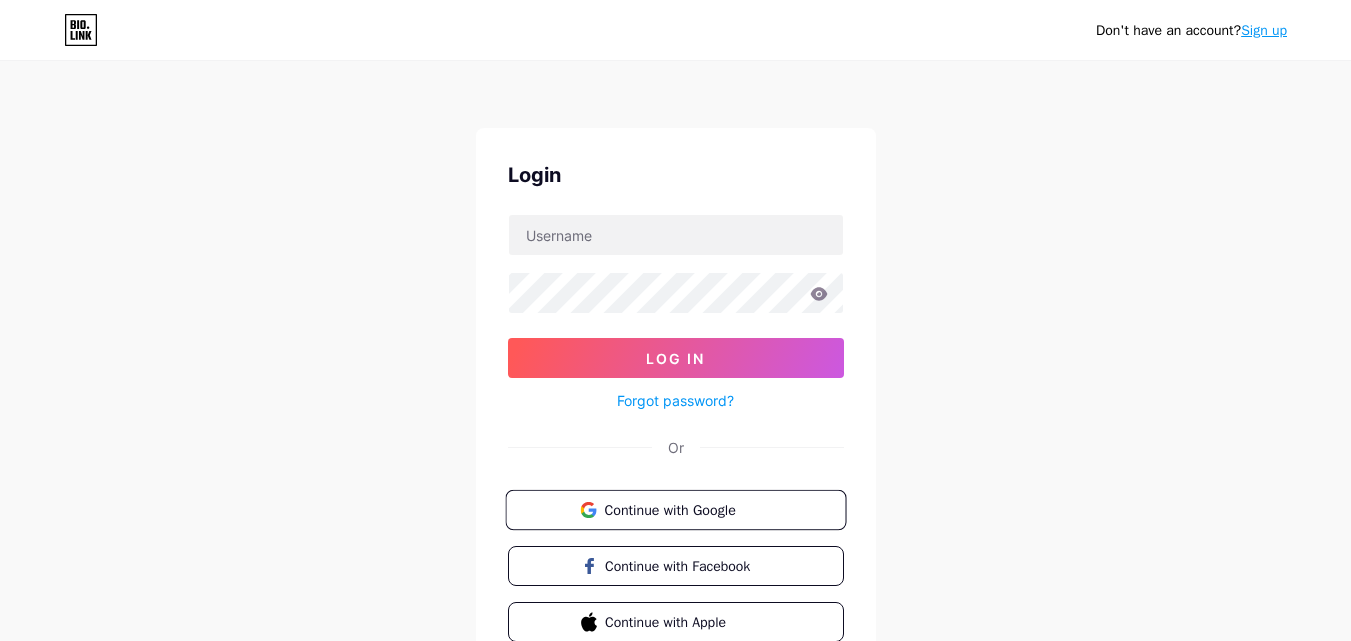 click on "Continue with Google" at bounding box center [687, 509] 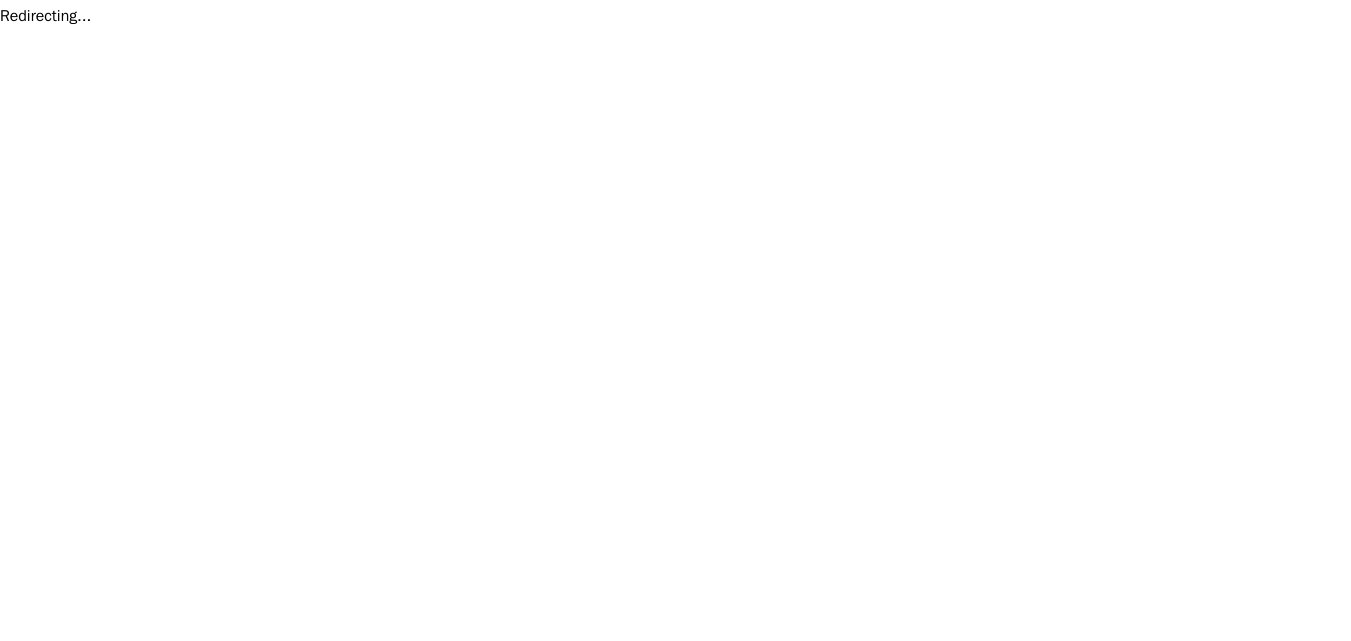 scroll, scrollTop: 0, scrollLeft: 0, axis: both 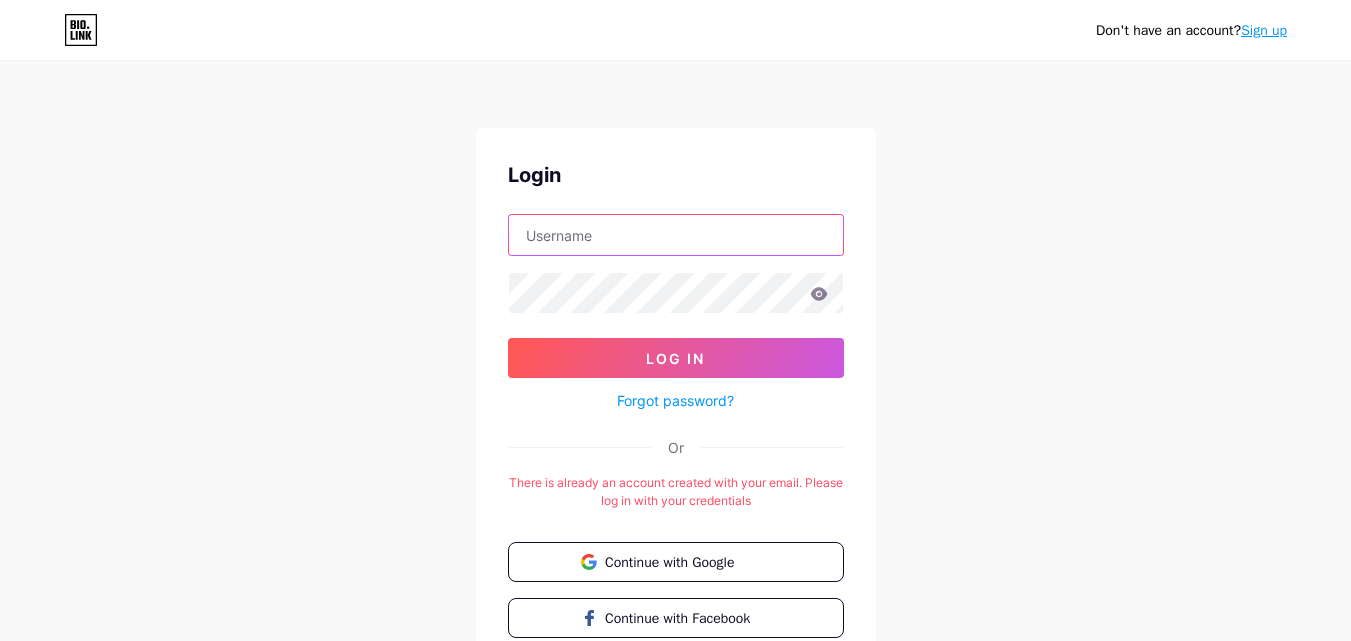 click at bounding box center [676, 235] 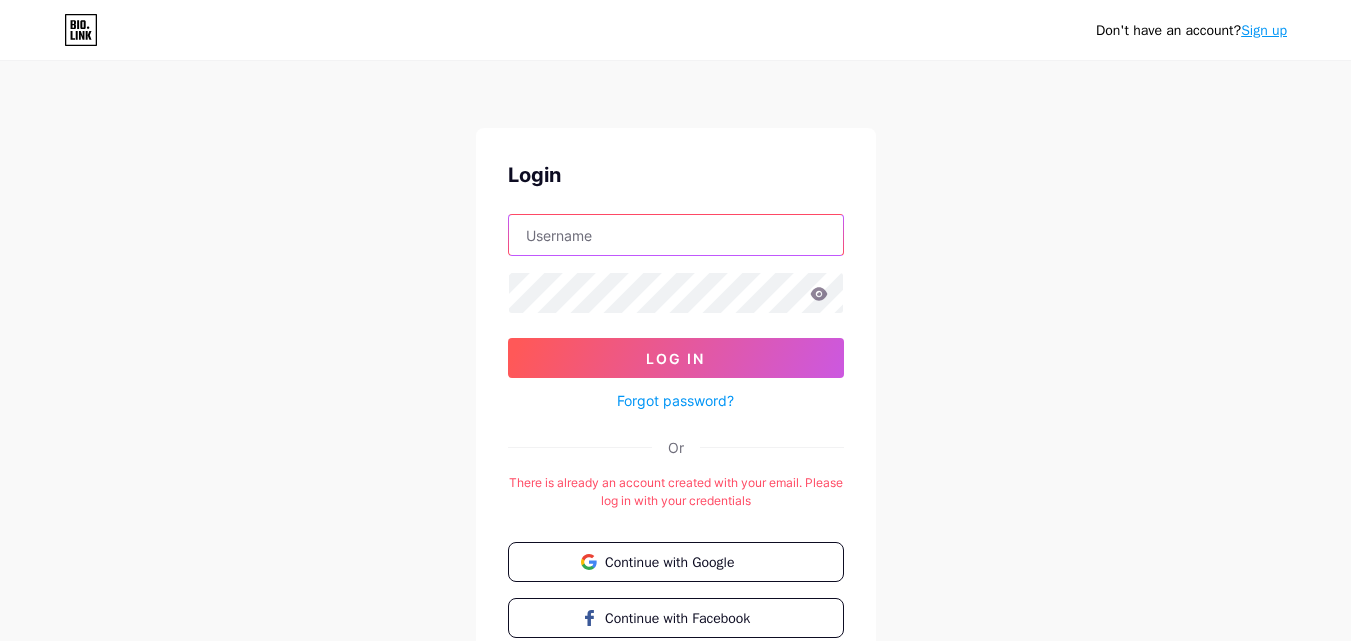 type on "[EMAIL]" 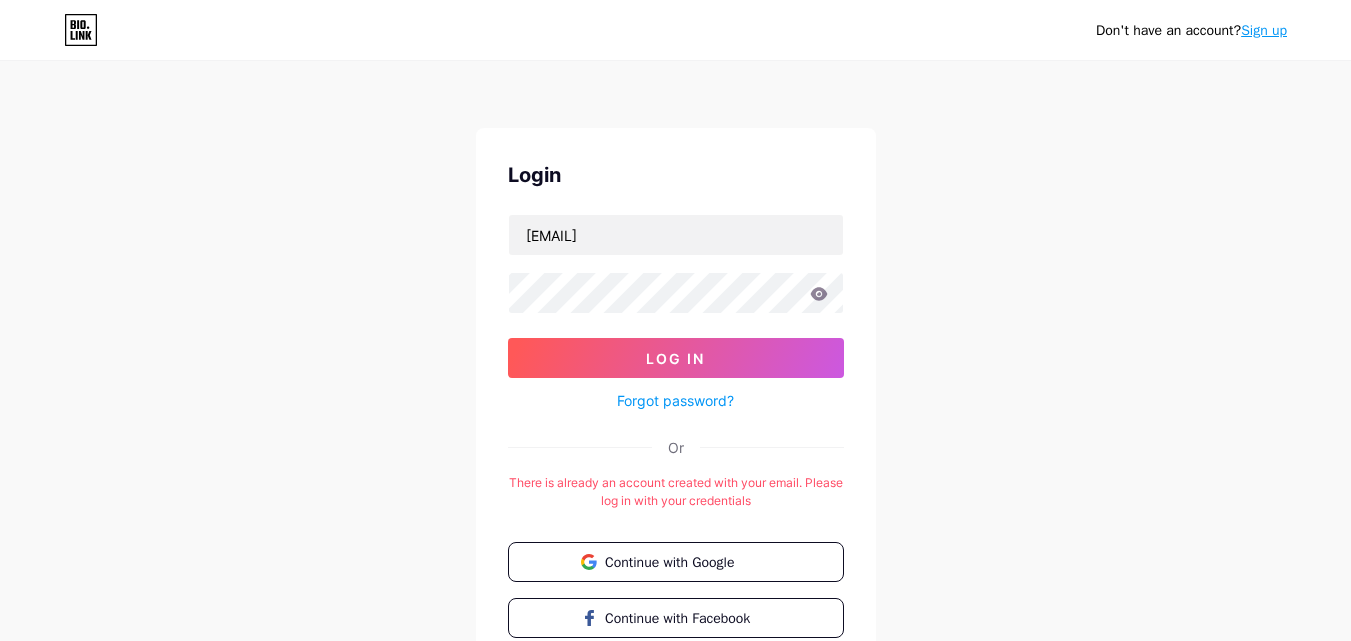 click on "Don't have an account?  Sign up   Login     [EMAIL]               Log In
Forgot password?
Or     There is already an account created with your email. Please log in with your credentials   Continue with Google     Continue with Facebook
Continue with Apple" at bounding box center (675, 395) 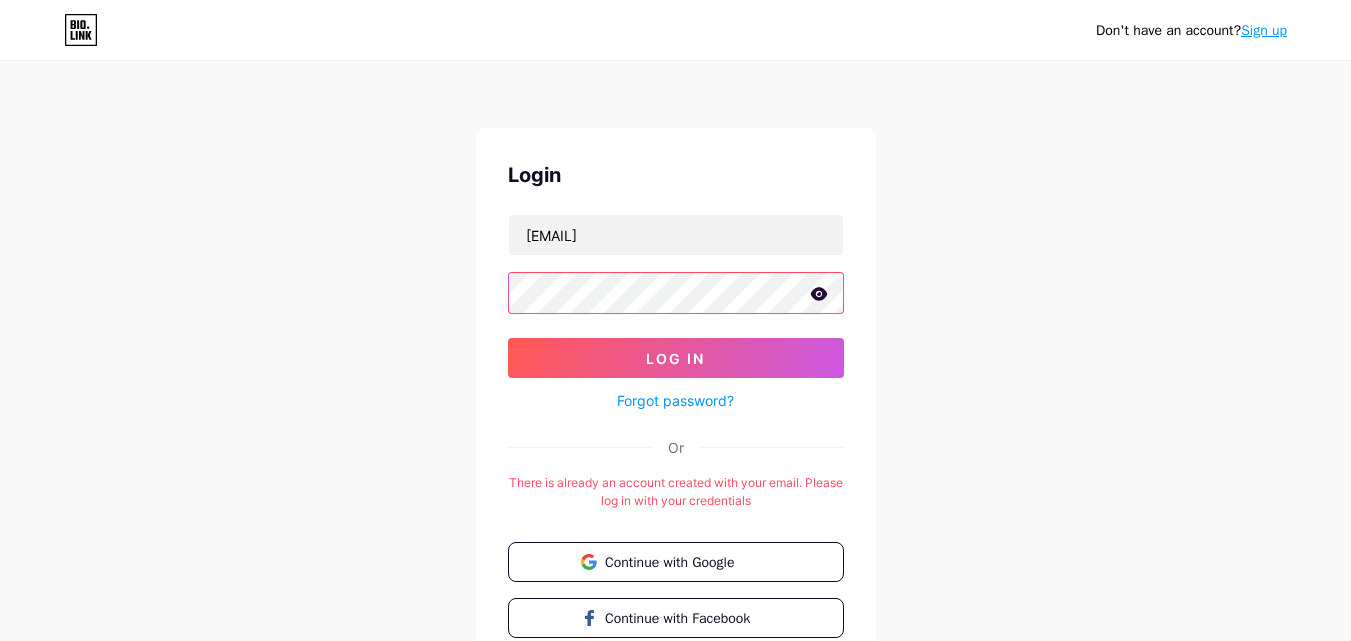 scroll, scrollTop: 0, scrollLeft: 15, axis: horizontal 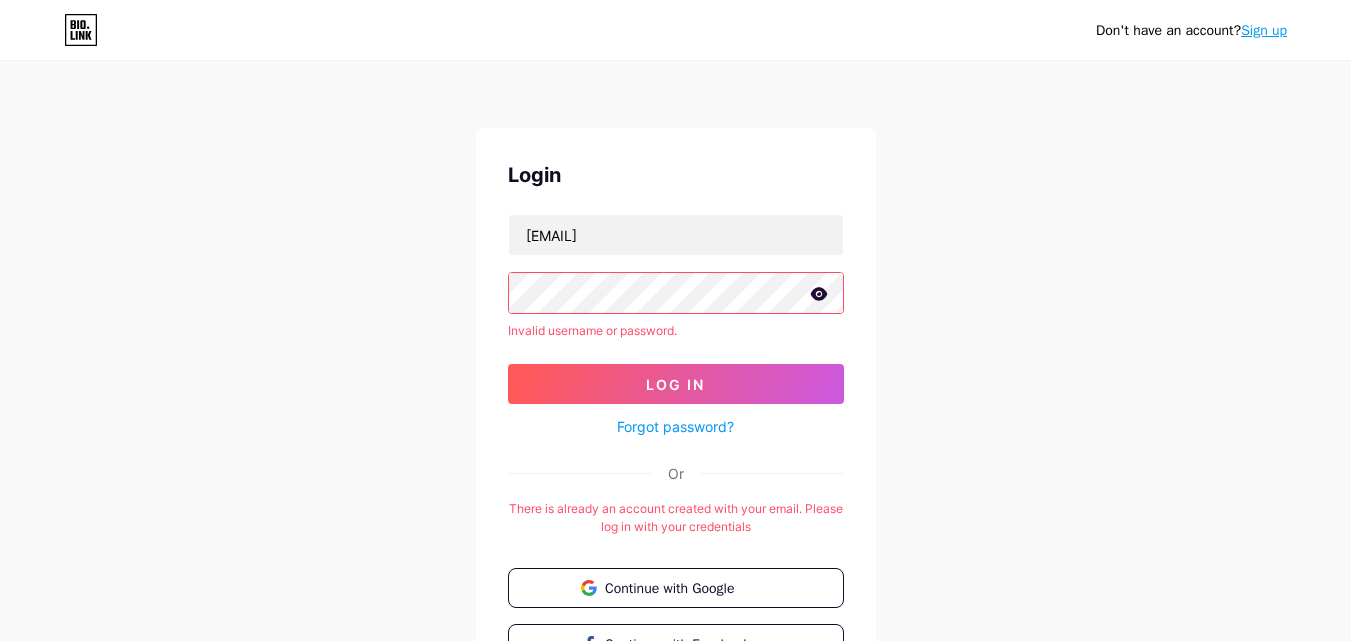 click 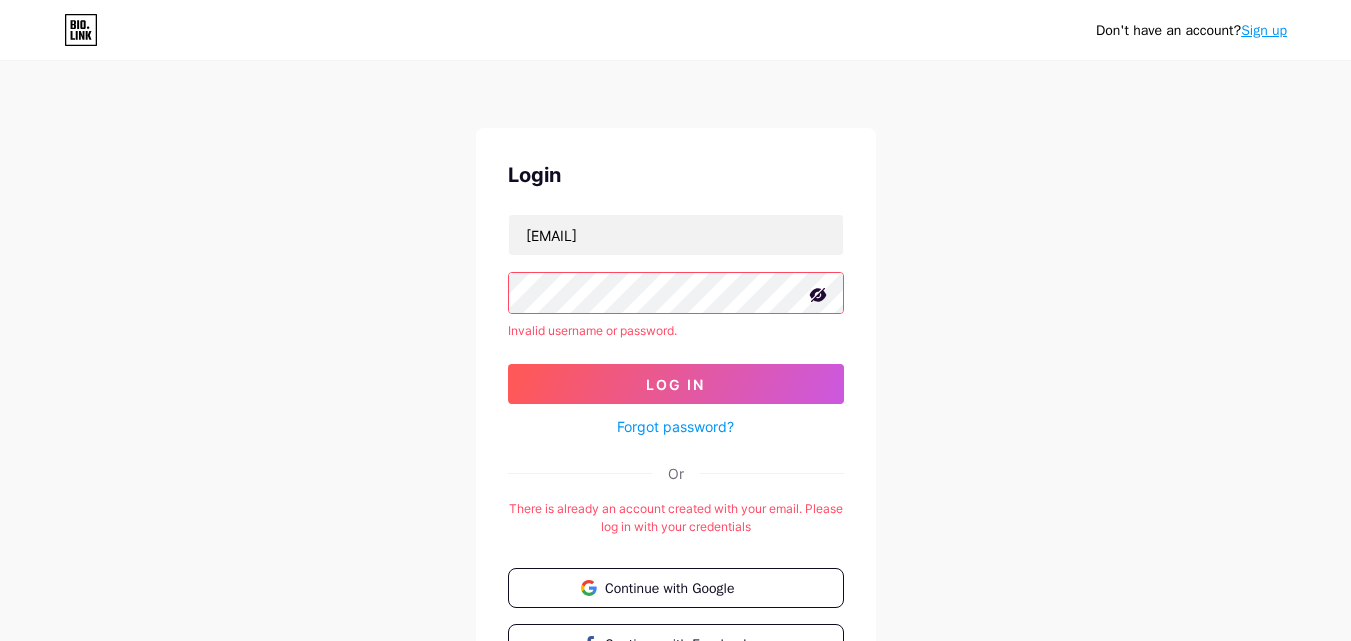 click on "Don't have an account?  Sign up   Login     [EMAIL]           Invalid username or password.     Log In
Forgot password?
Or     There is already an account created with your email. Please log in with your credentials   Continue with Google     Continue with Facebook
Continue with Apple" at bounding box center [675, 408] 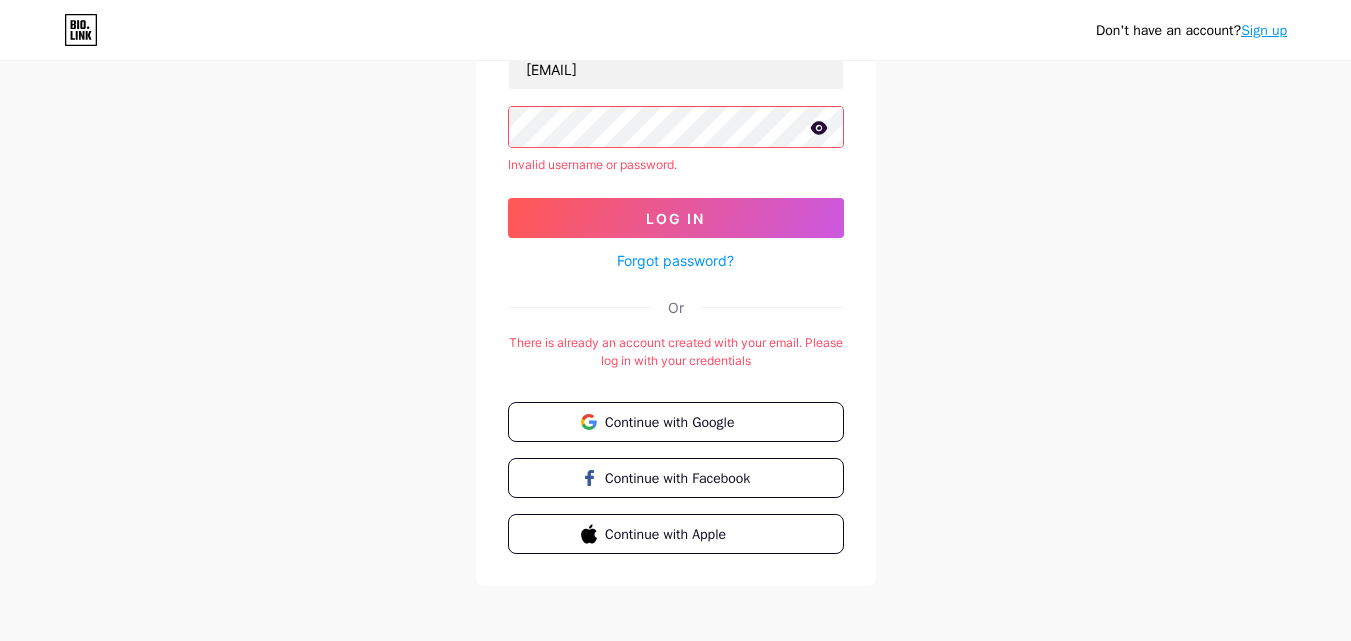 scroll, scrollTop: 174, scrollLeft: 0, axis: vertical 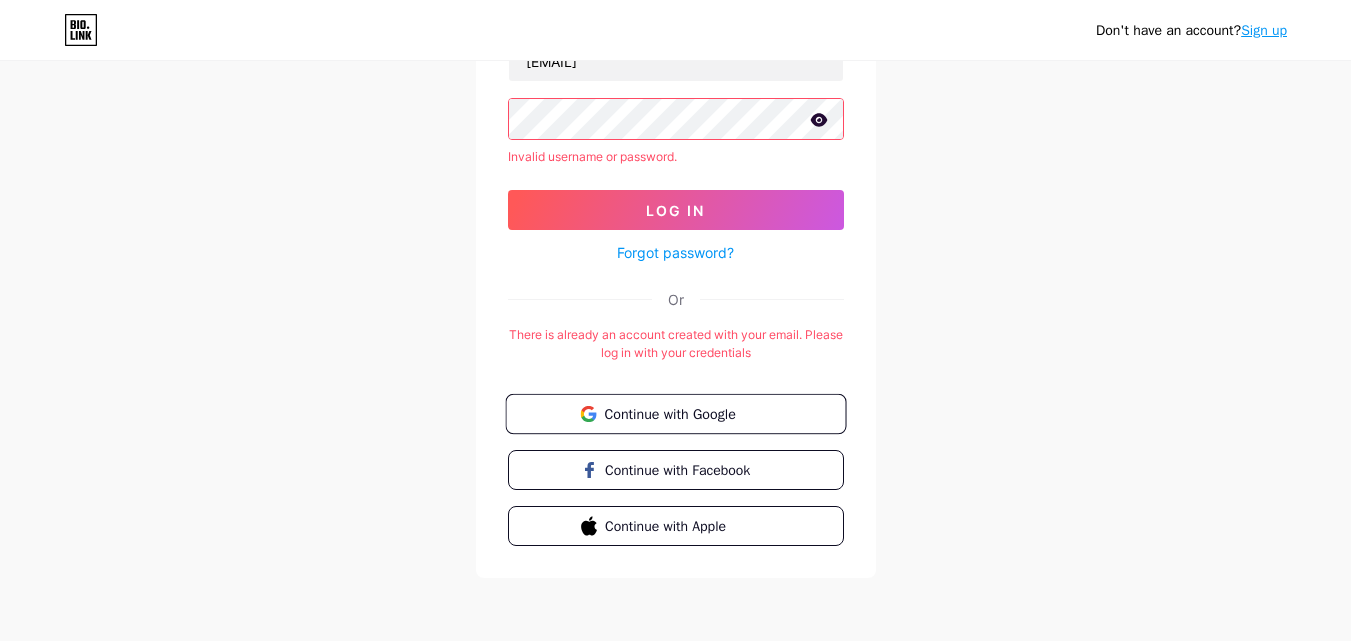 click on "Continue with Google" at bounding box center [687, 413] 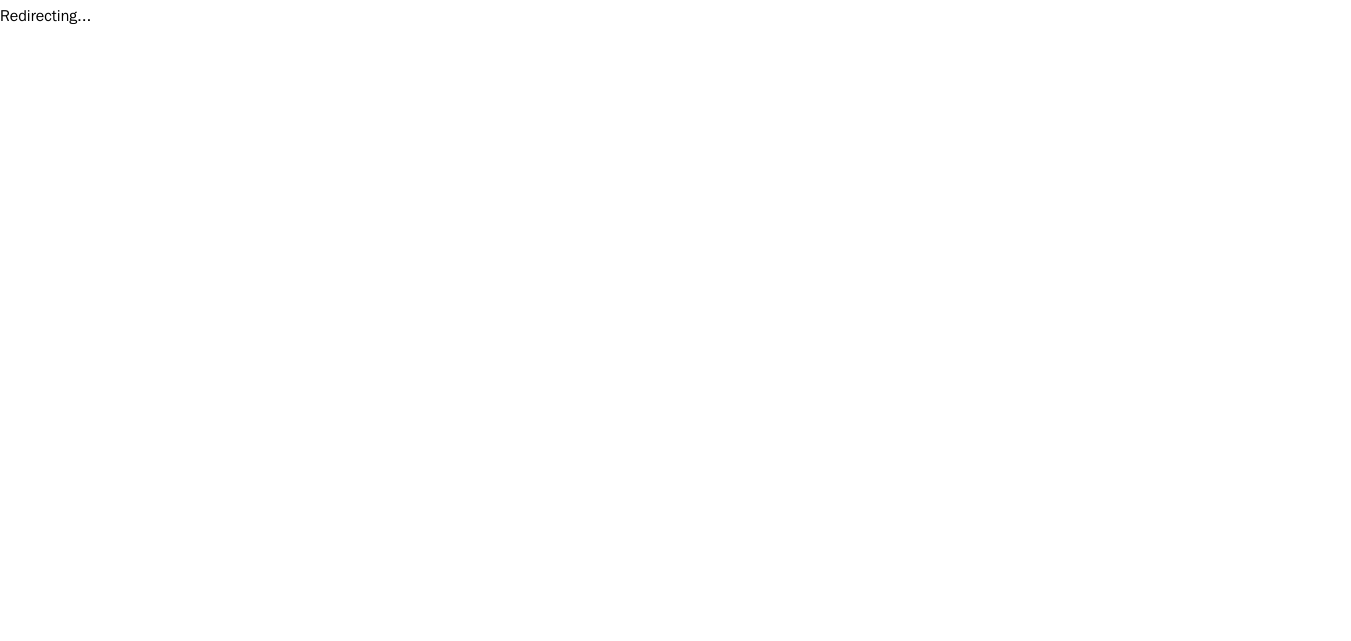 scroll, scrollTop: 0, scrollLeft: 0, axis: both 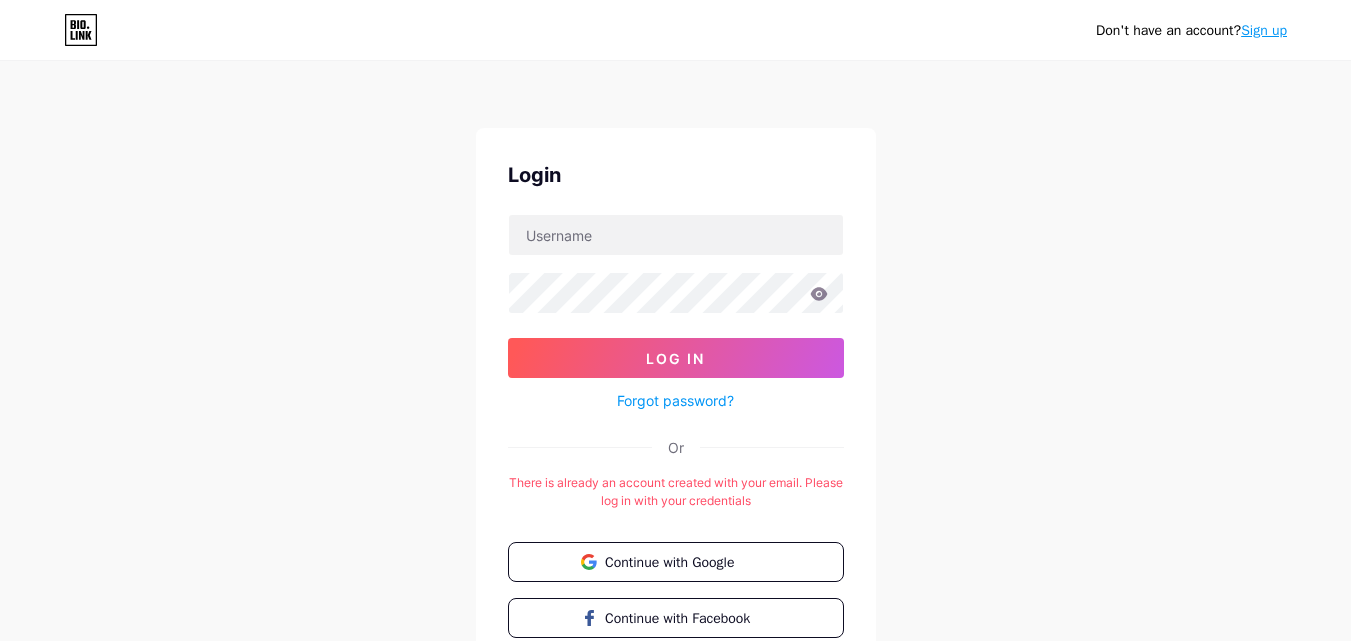 click on "Forgot password?" at bounding box center (675, 400) 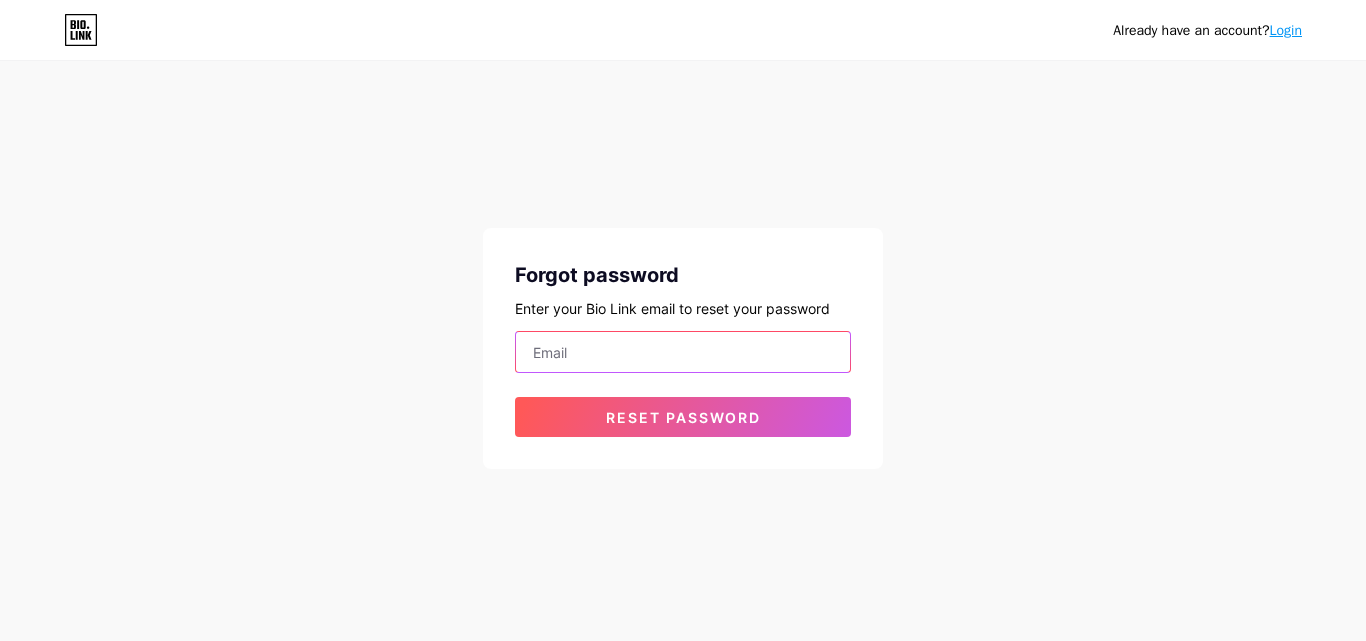 click at bounding box center [683, 352] 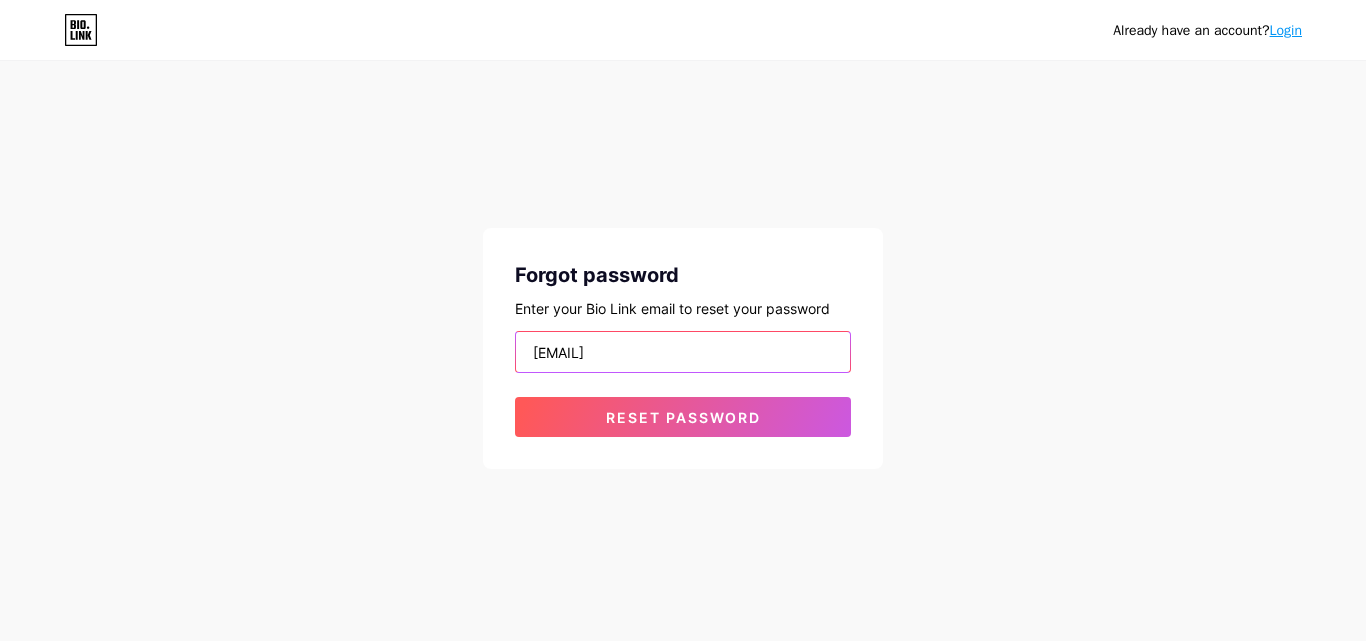 type on "[EMAIL]" 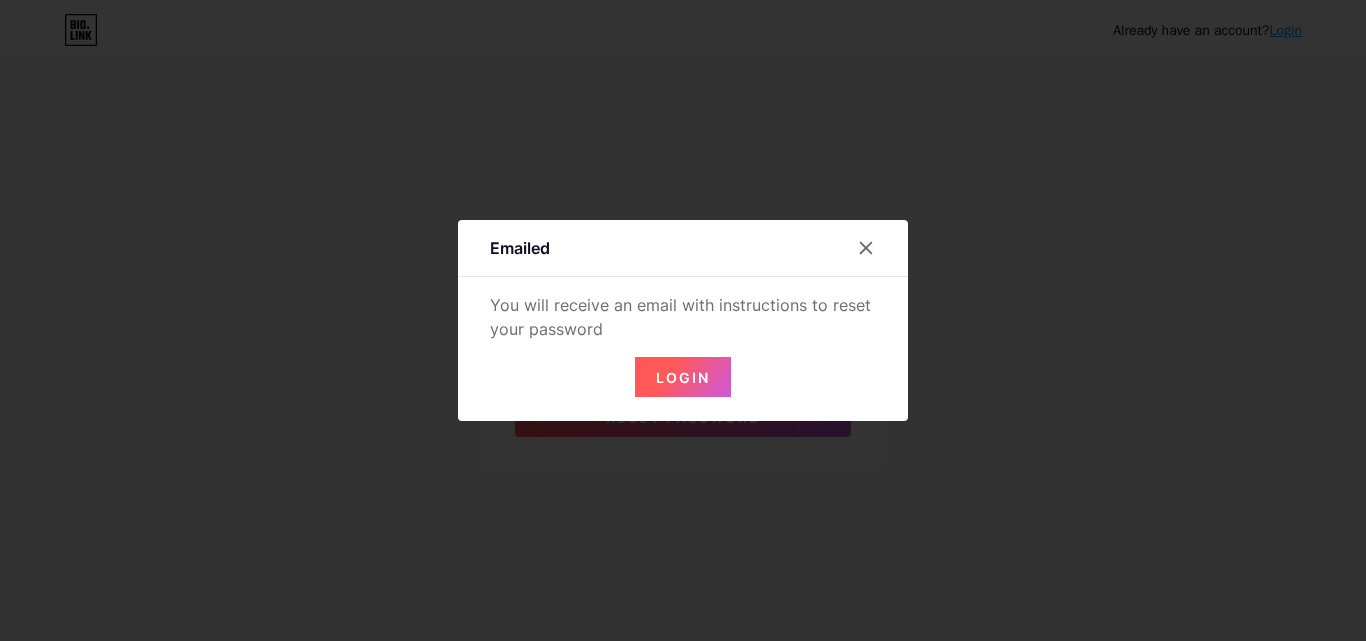 click on "Login" at bounding box center (683, 377) 